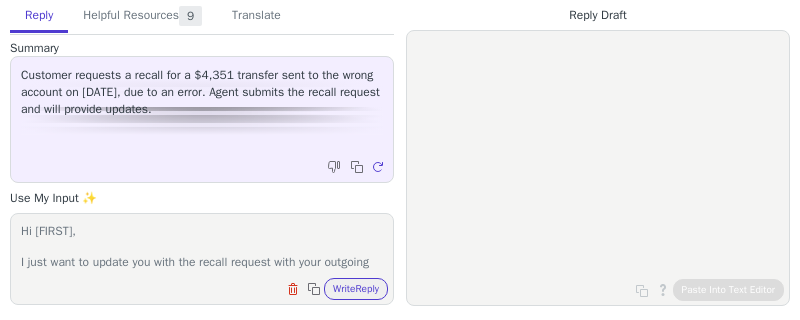 scroll, scrollTop: 0, scrollLeft: 0, axis: both 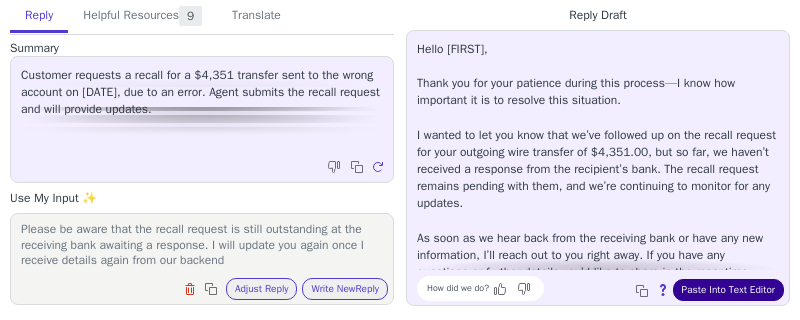 click on "Paste Into Text Editor" at bounding box center [728, 290] 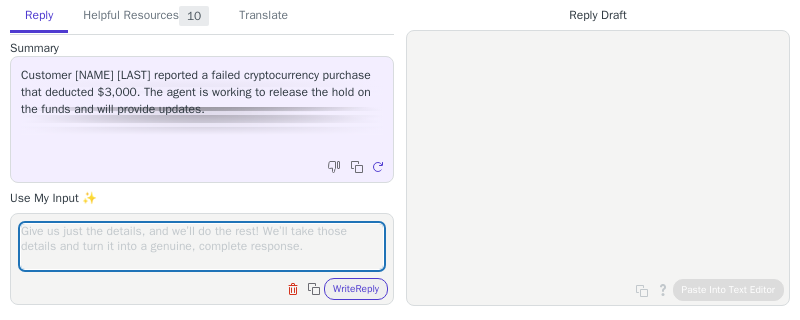 scroll, scrollTop: 0, scrollLeft: 0, axis: both 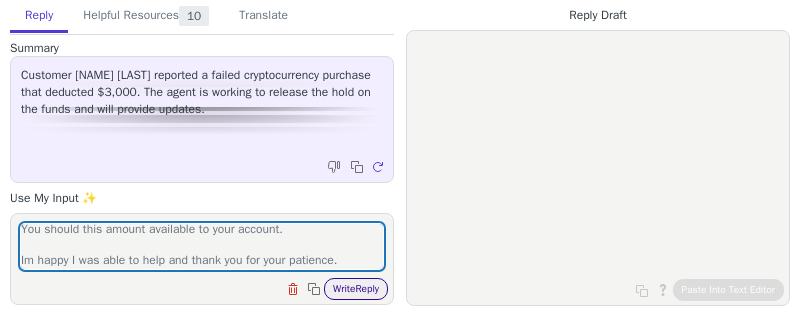 type on "Hi George,
I want to let you know that the pending authorization for your three transaction amounting to $1,000 each has been release back to your account.
You should this amount available to your account.
Im happy I was able to help and thank you for your patience." 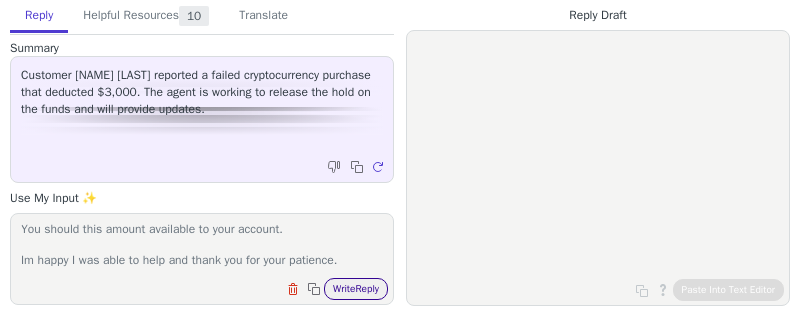 click on "Write  Reply" at bounding box center [356, 289] 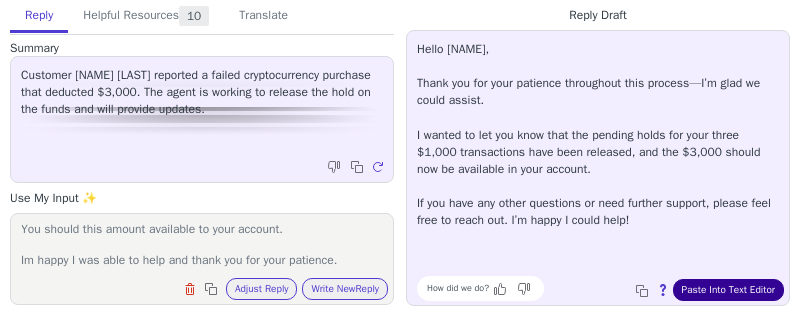 click on "Paste Into Text Editor" at bounding box center (728, 290) 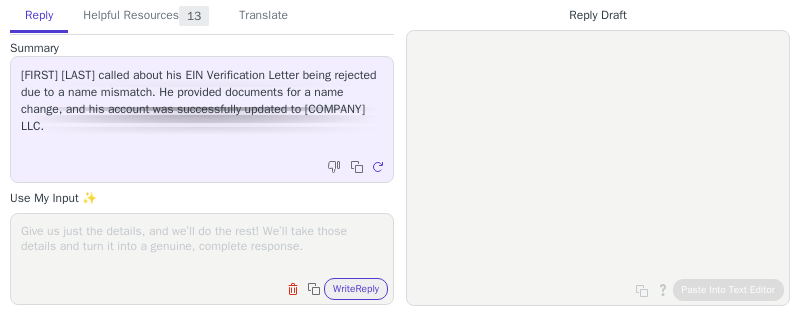 scroll, scrollTop: 0, scrollLeft: 0, axis: both 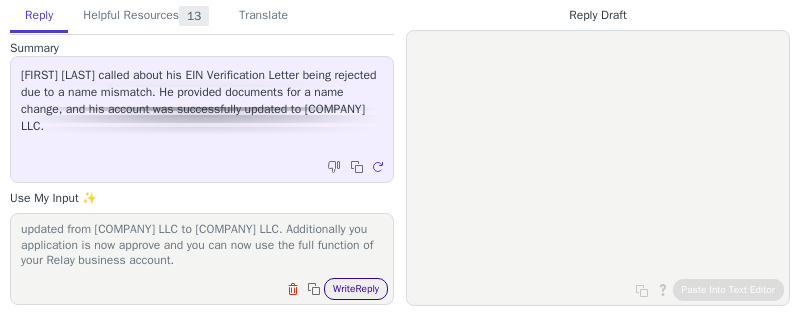 type on "Hi Nathan,
Thank you for your patience as we work on the issue with your business name.
I just want to let you know that the business name has been updated from Charity Canvas LLC to KATSUKI VENTURES LLC. Additionally you application is now approve and you can now use the full function of your Relay business account." 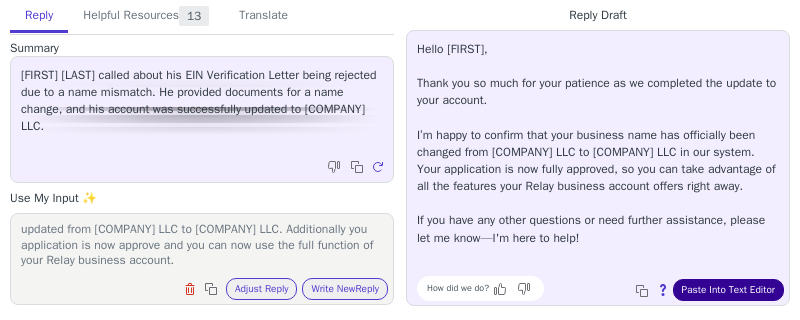 click on "Paste Into Text Editor" at bounding box center [728, 290] 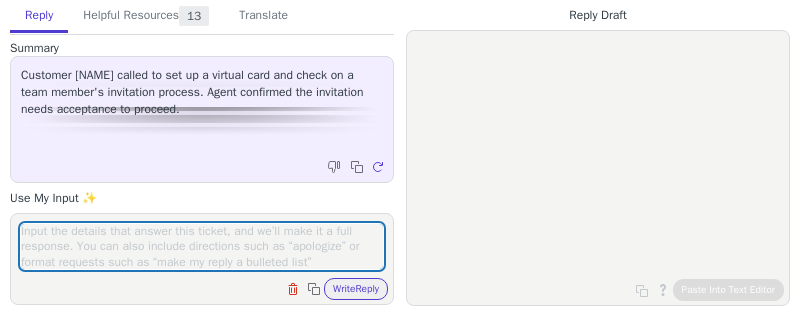 scroll, scrollTop: 0, scrollLeft: 0, axis: both 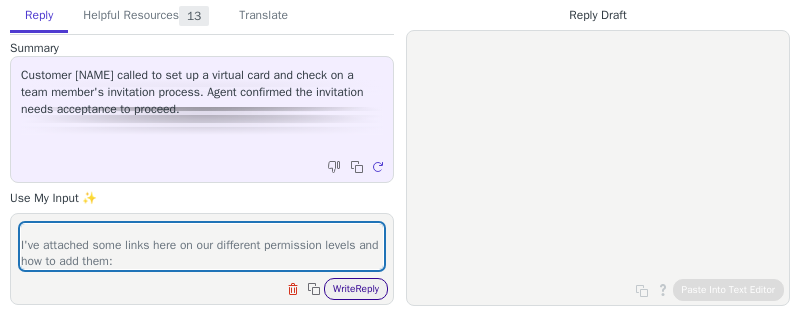 type on "Hi [NAME],
Thank you for reaching out to us about this. Happy to help!
To add a team member to your account, just click on the Team's page, select 'Add a new team member' and input their email inviting them to Relay. Business team member permissions can be edited by an existing Administrator from within their Relay account. This article contains detailed instructions on how you can do so:
I've attached some links here on our different permission levels and how to add them:" 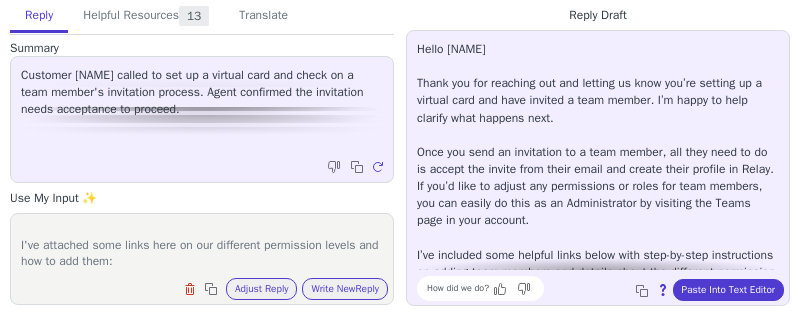 scroll, scrollTop: 45, scrollLeft: 0, axis: vertical 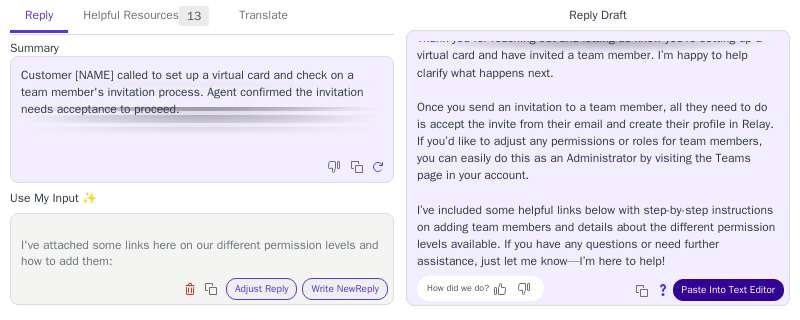 click on "Paste Into Text Editor" at bounding box center [728, 290] 